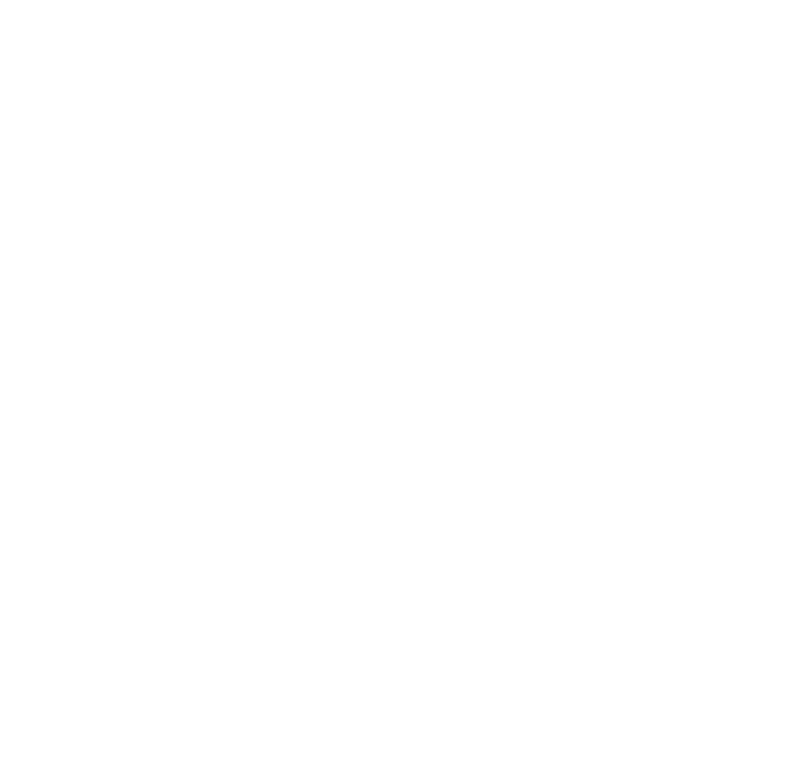scroll, scrollTop: 0, scrollLeft: 0, axis: both 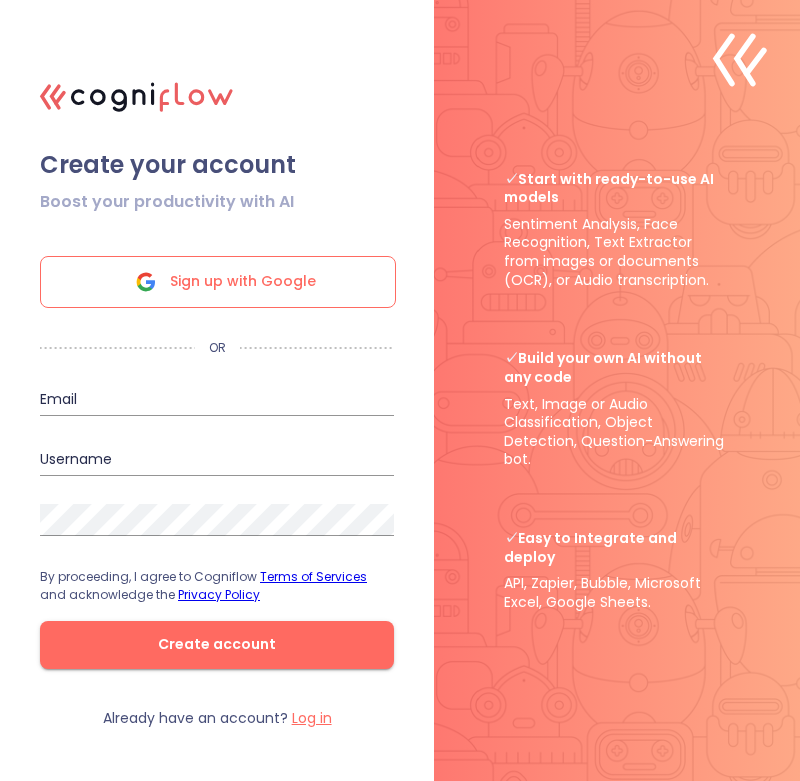 click at bounding box center (217, 400) 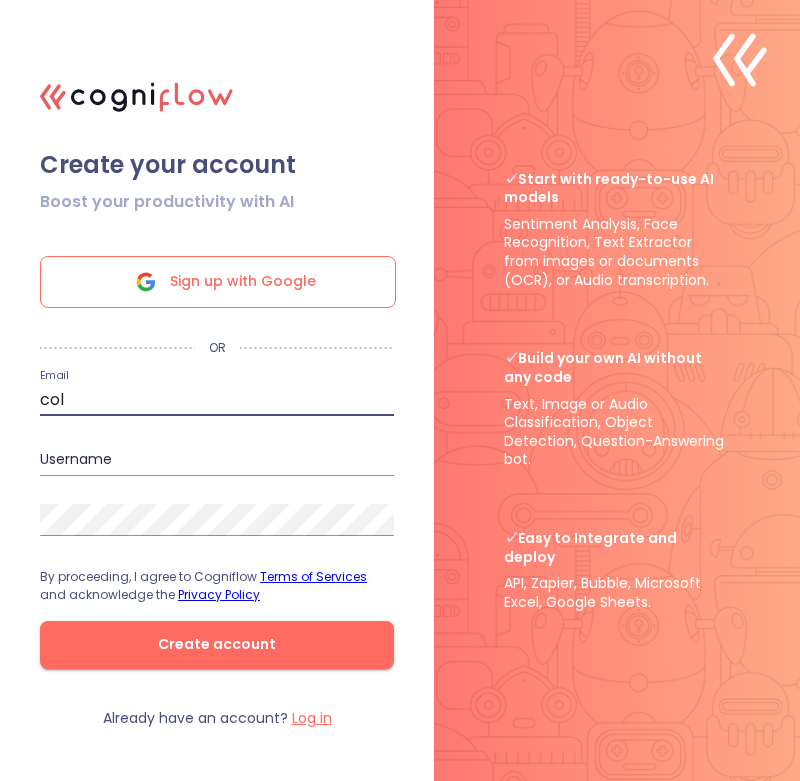 type on "col" 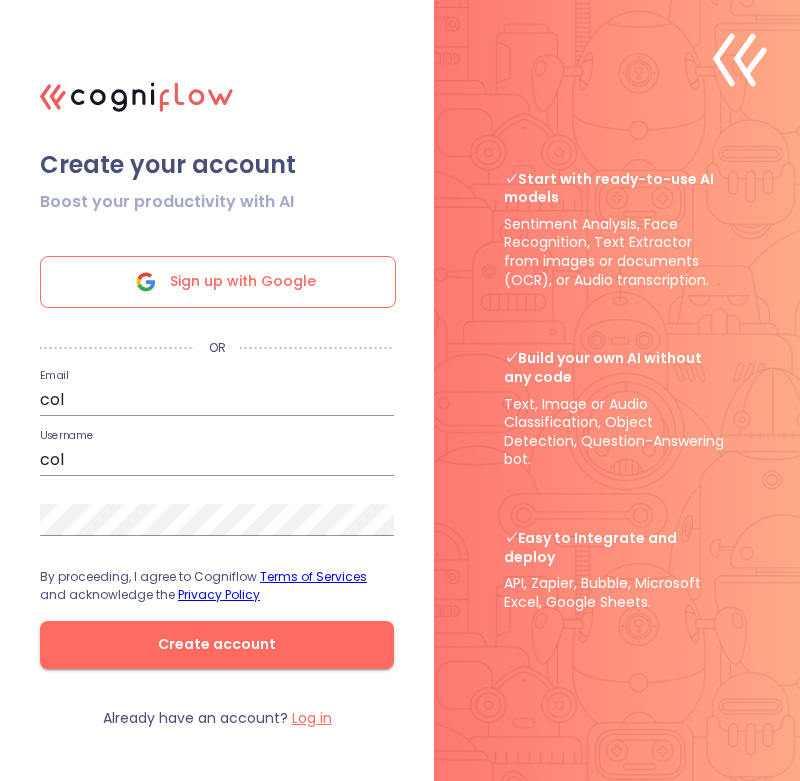 click on "col" at bounding box center [217, 400] 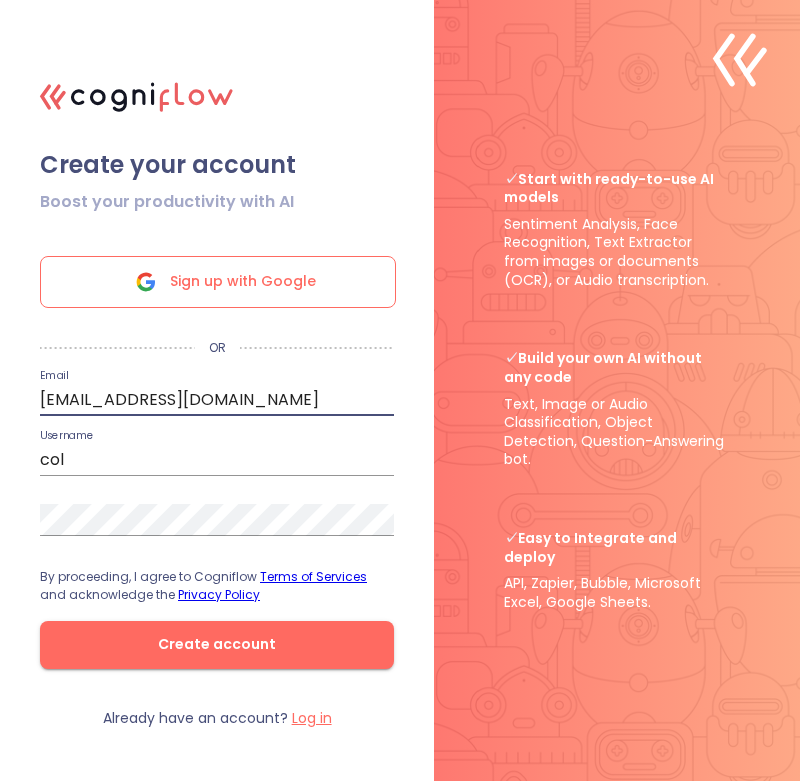 type on "[EMAIL_ADDRESS][DOMAIN_NAME]" 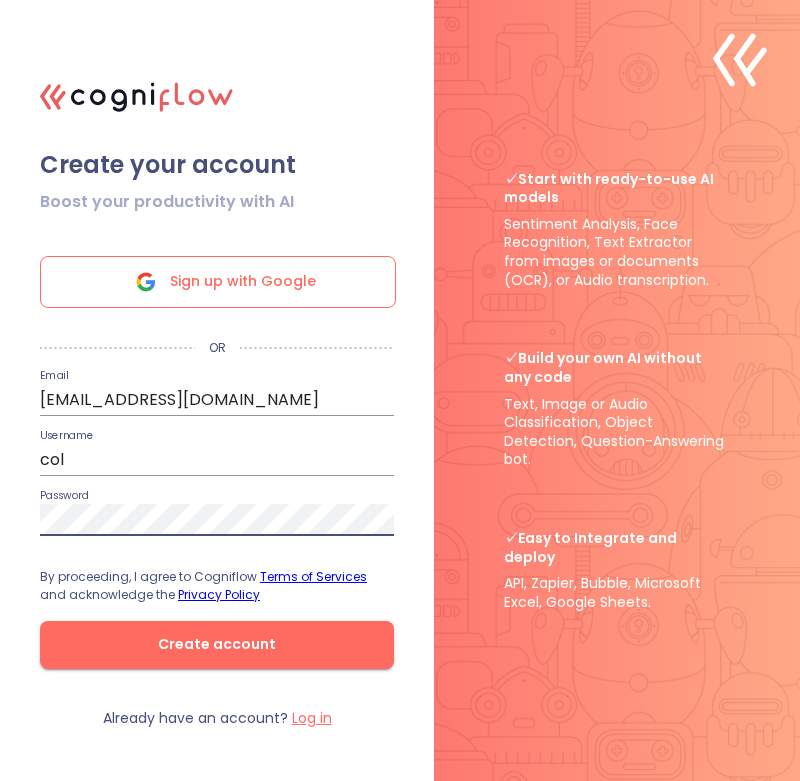 click on "Create account" 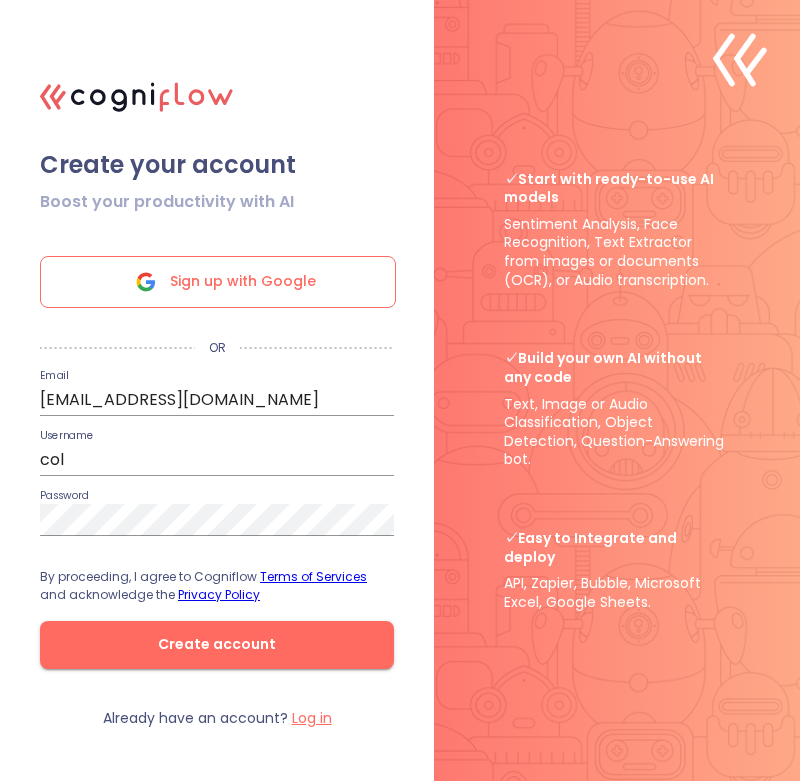 click on "Log in" at bounding box center [312, 718] 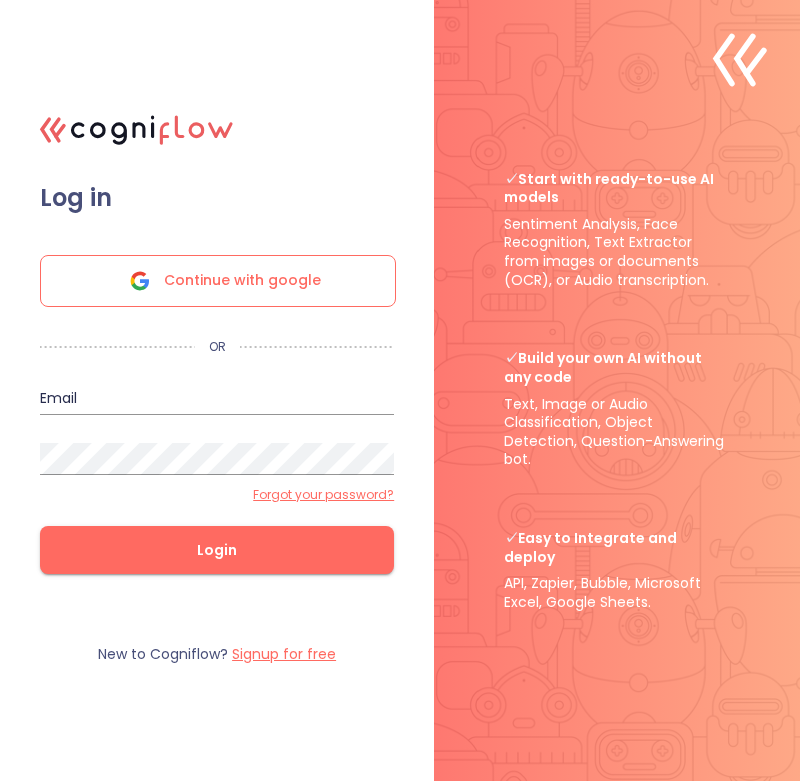click at bounding box center (217, 399) 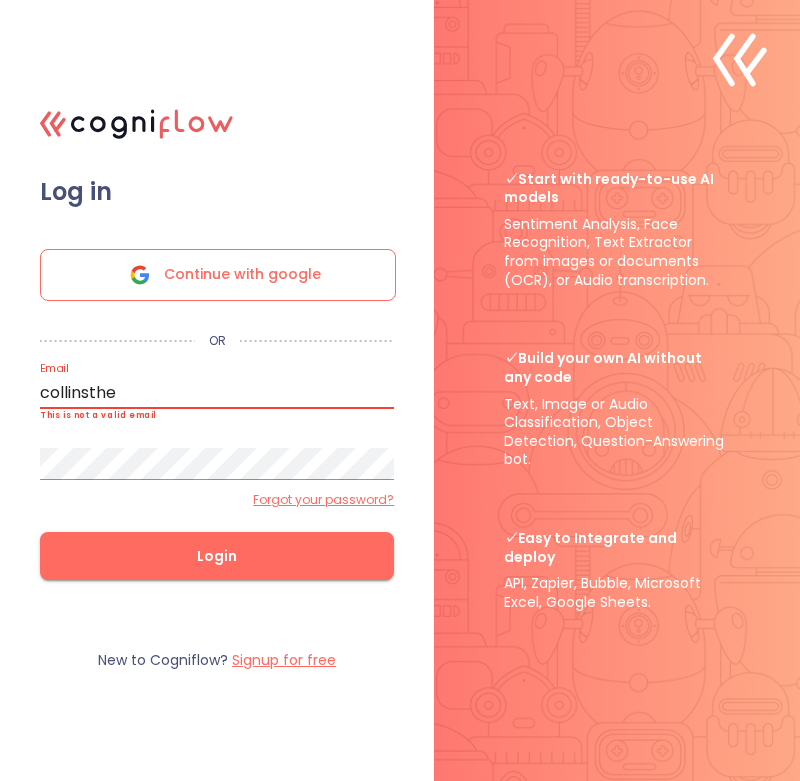 click on "collinsthe" at bounding box center (217, 393) 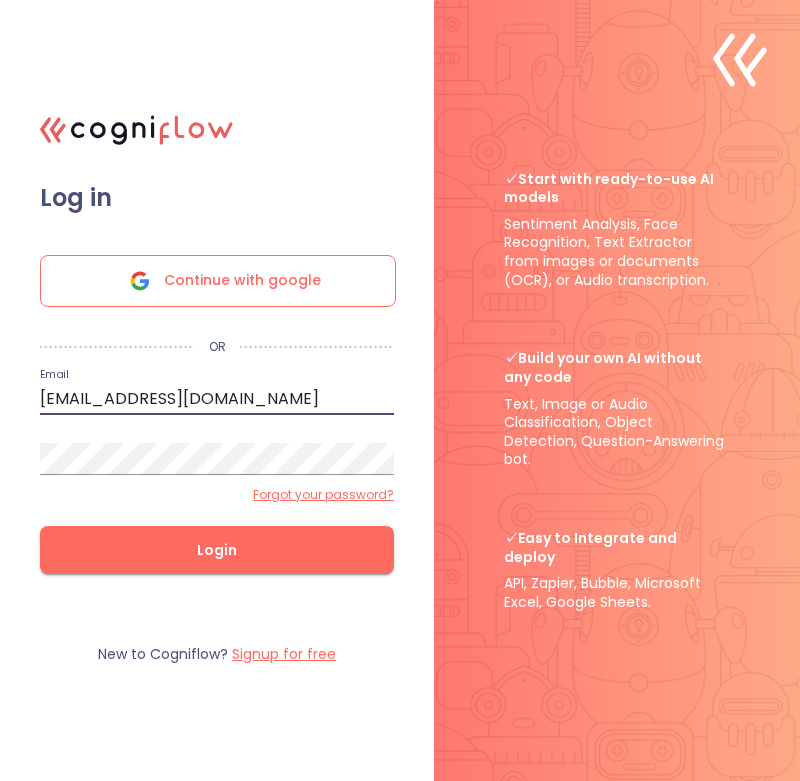 type on "[EMAIL_ADDRESS][DOMAIN_NAME]" 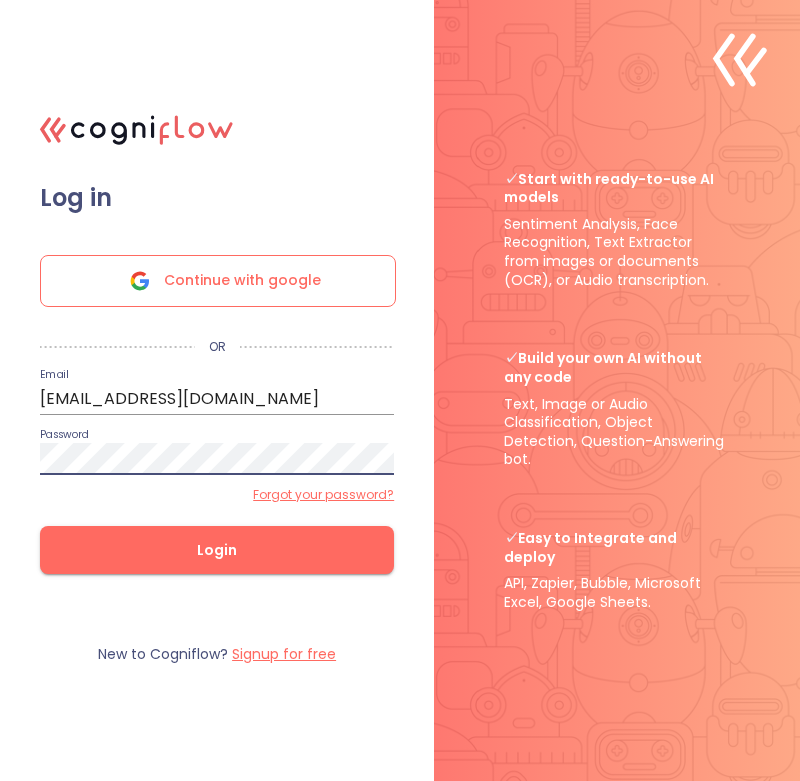 click on "Login" at bounding box center (217, 550) 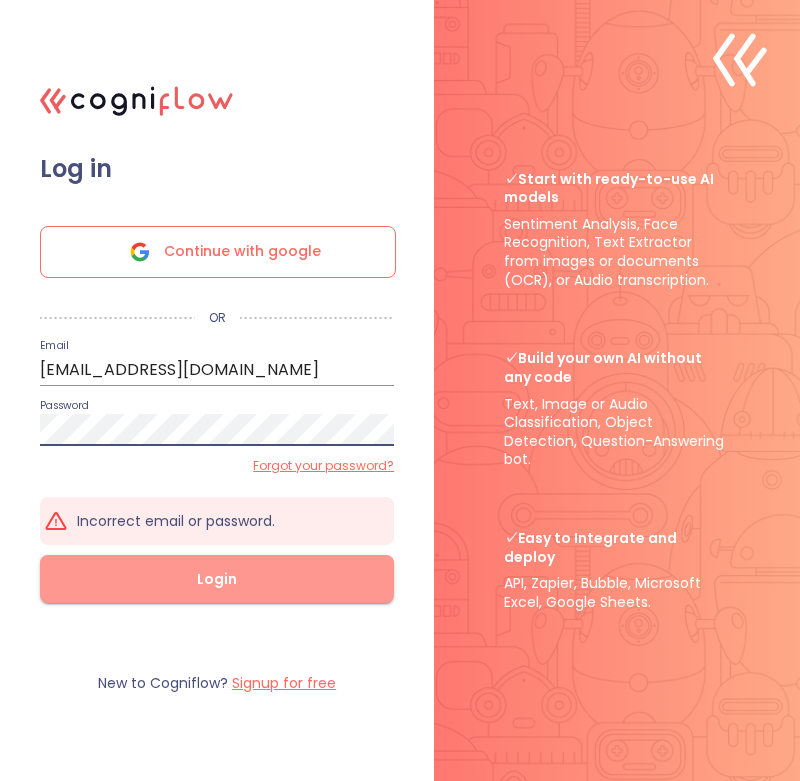 click on "Login" at bounding box center [217, 579] 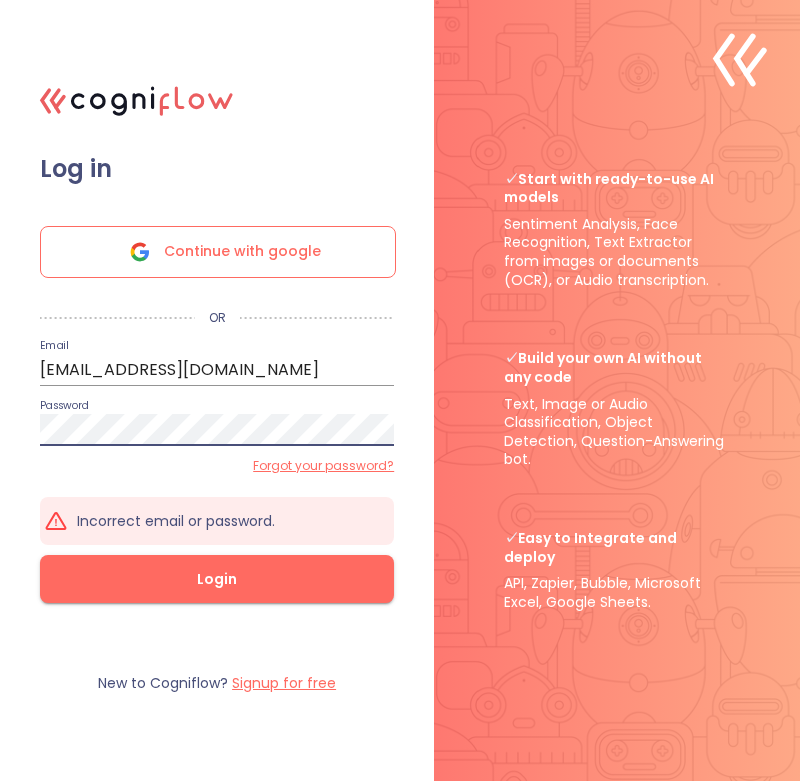 click on "Log in Continue with google OR Email [EMAIL_ADDRESS][DOMAIN_NAME] Password Forgot your password? Incorrect email or password. Login" at bounding box center [217, 399] 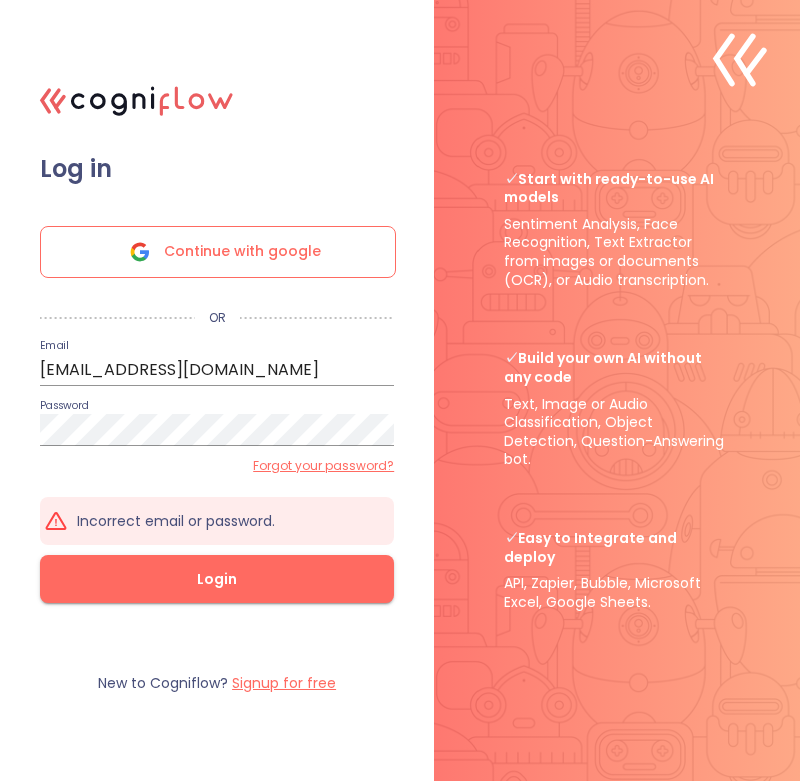 click on "Login" at bounding box center [217, 579] 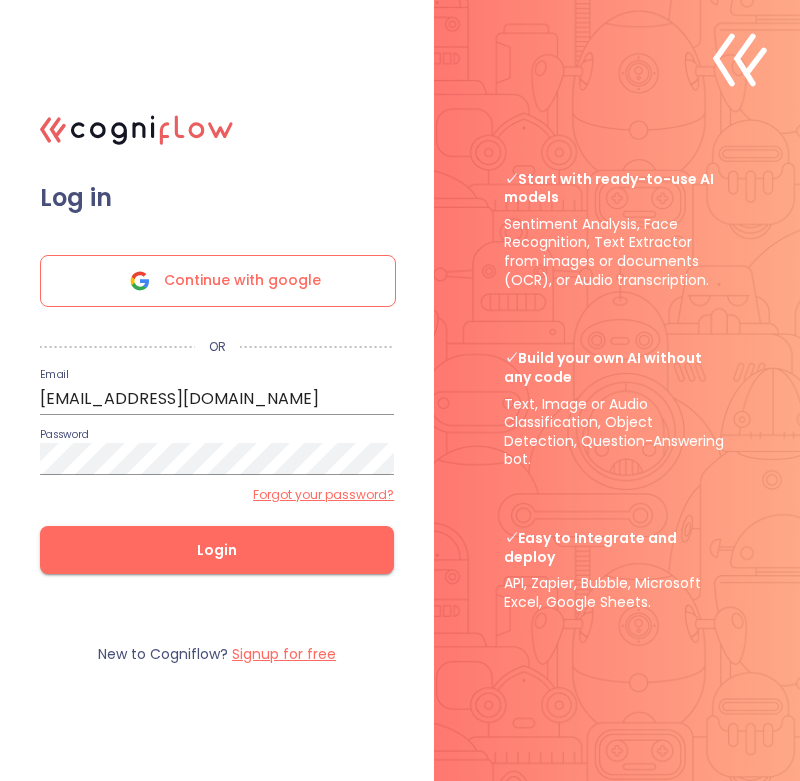 type 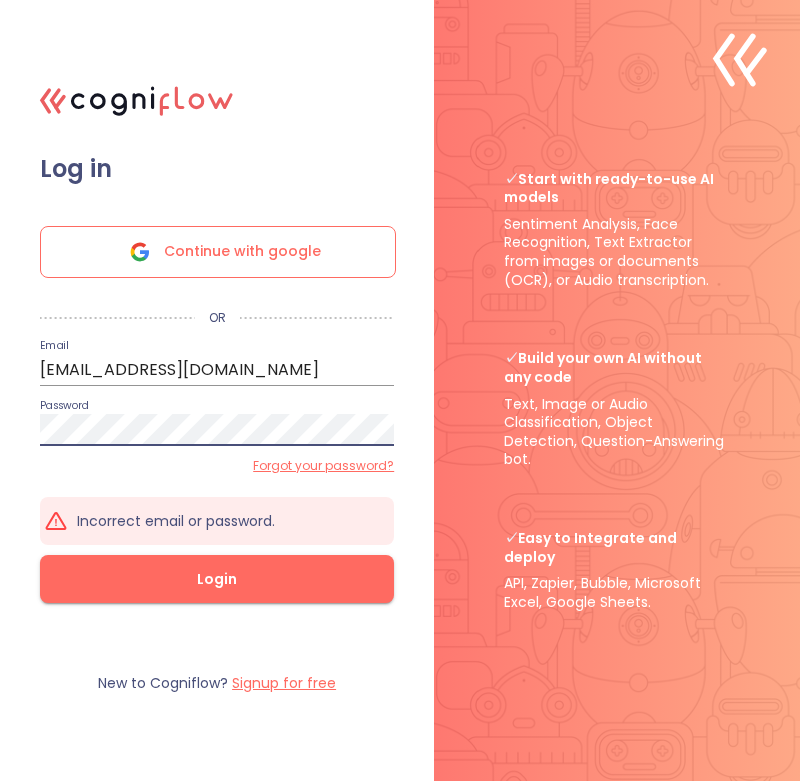 click on "Login" at bounding box center [217, 579] 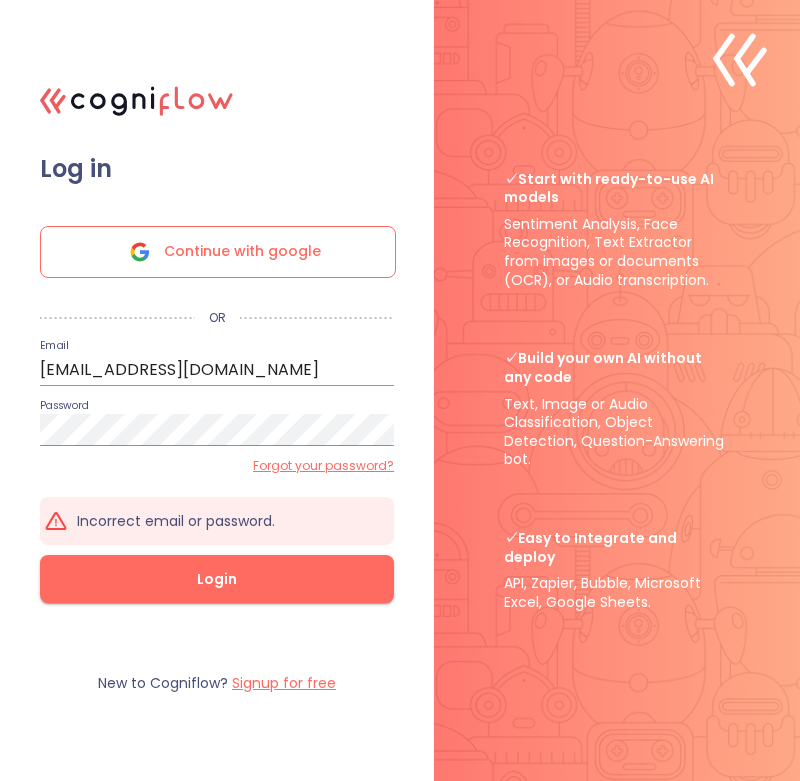 click on "Signup for free" at bounding box center [284, 683] 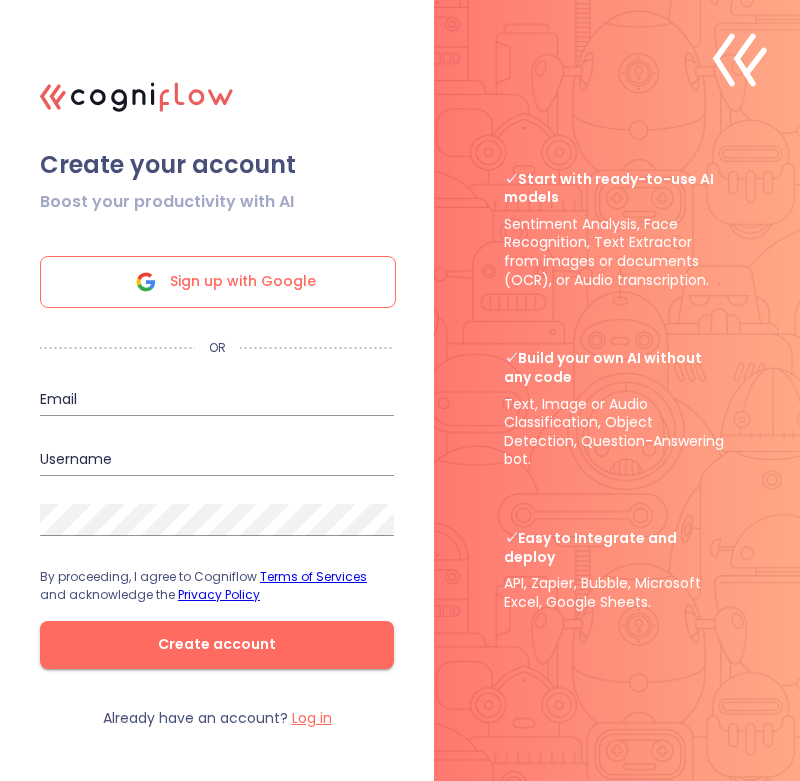 click at bounding box center (217, 400) 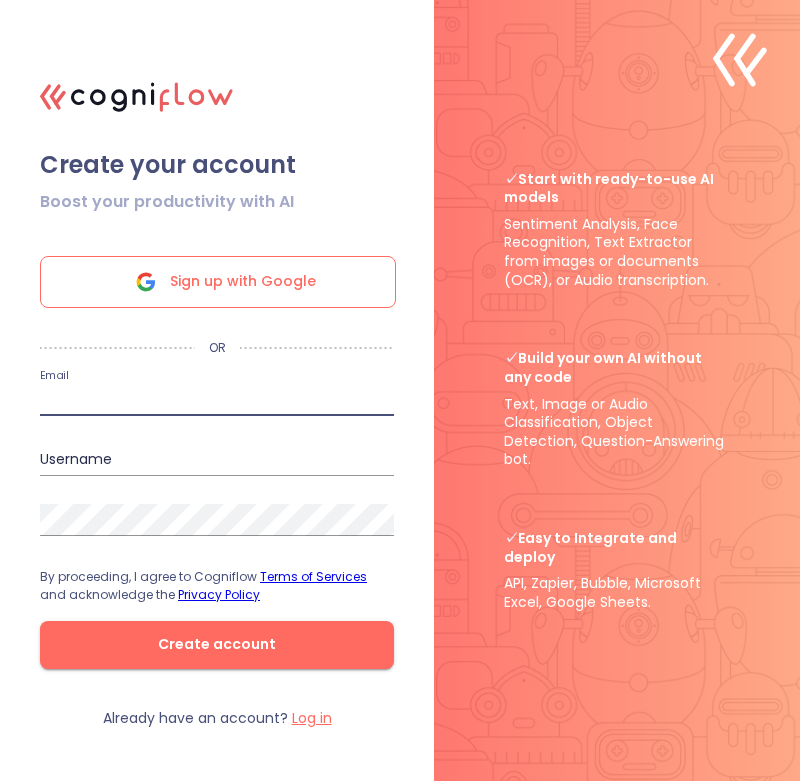 type on "[EMAIL_ADDRESS][DOMAIN_NAME]" 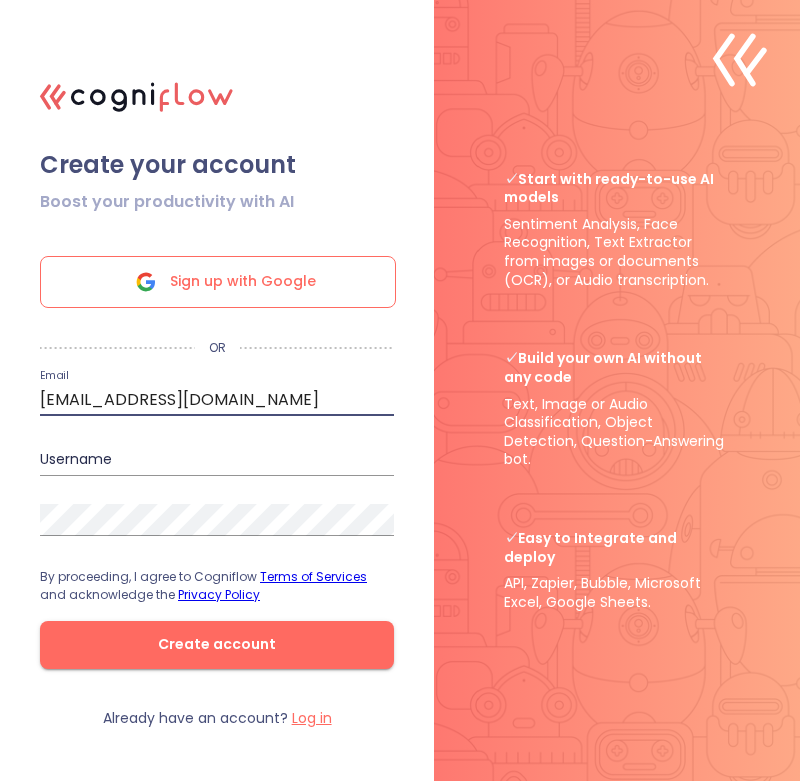 click at bounding box center (217, 460) 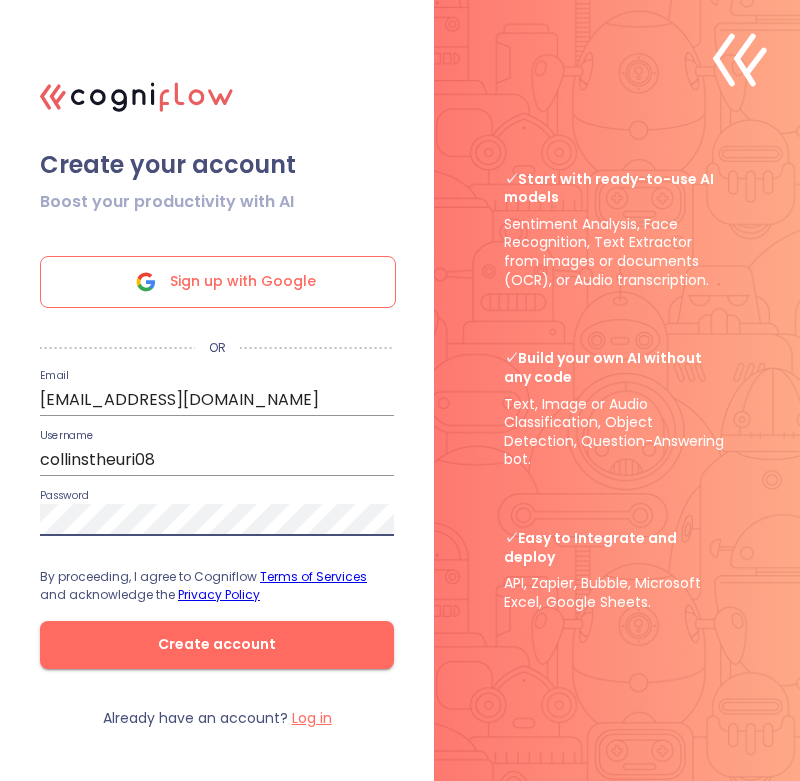 click on "Create account" 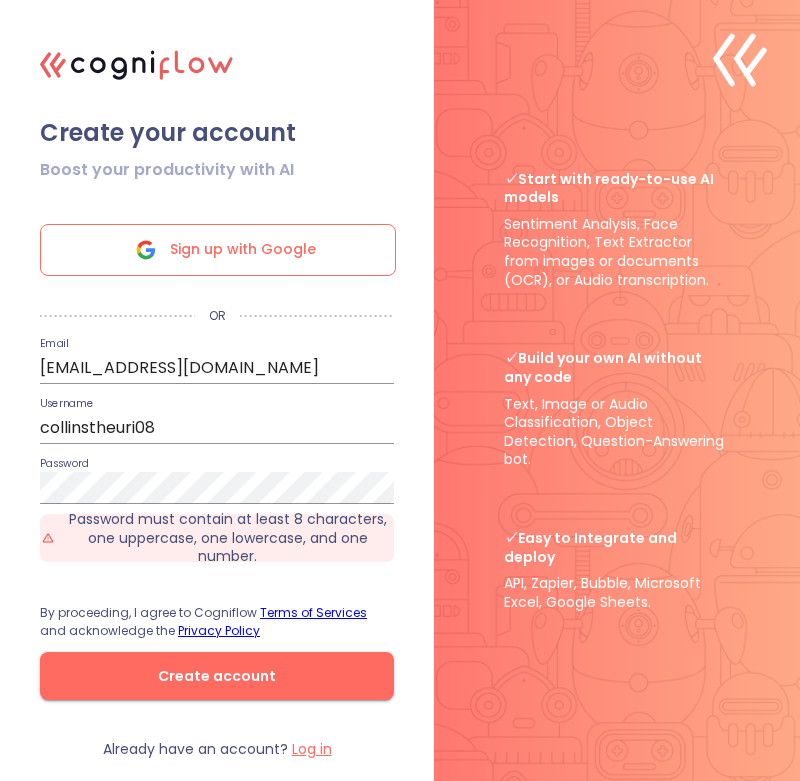 click on "Create account" at bounding box center [217, 676] 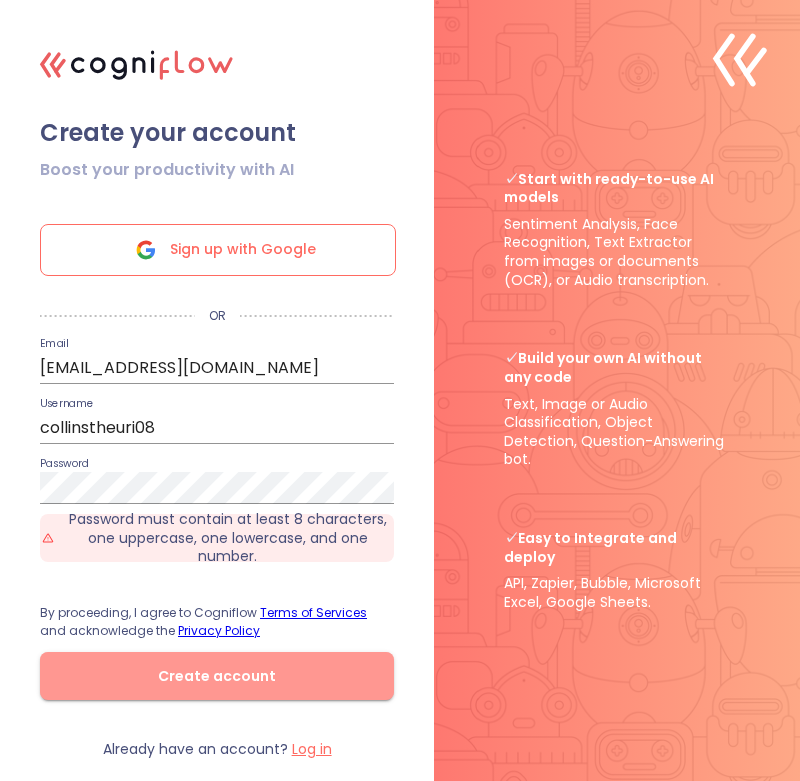 click on "Create account" at bounding box center (217, 676) 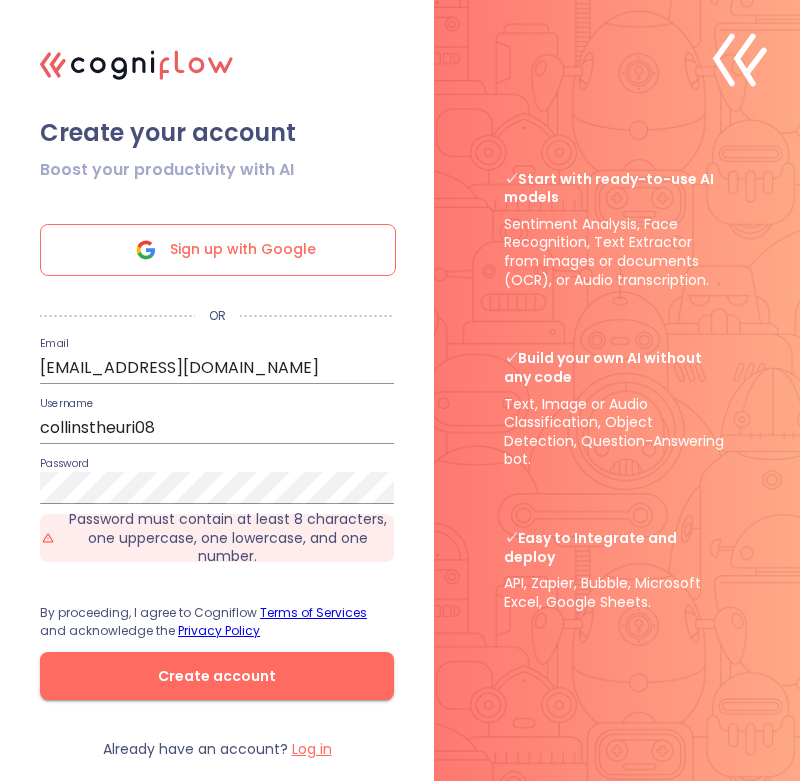 click on "Create account" at bounding box center [217, 676] 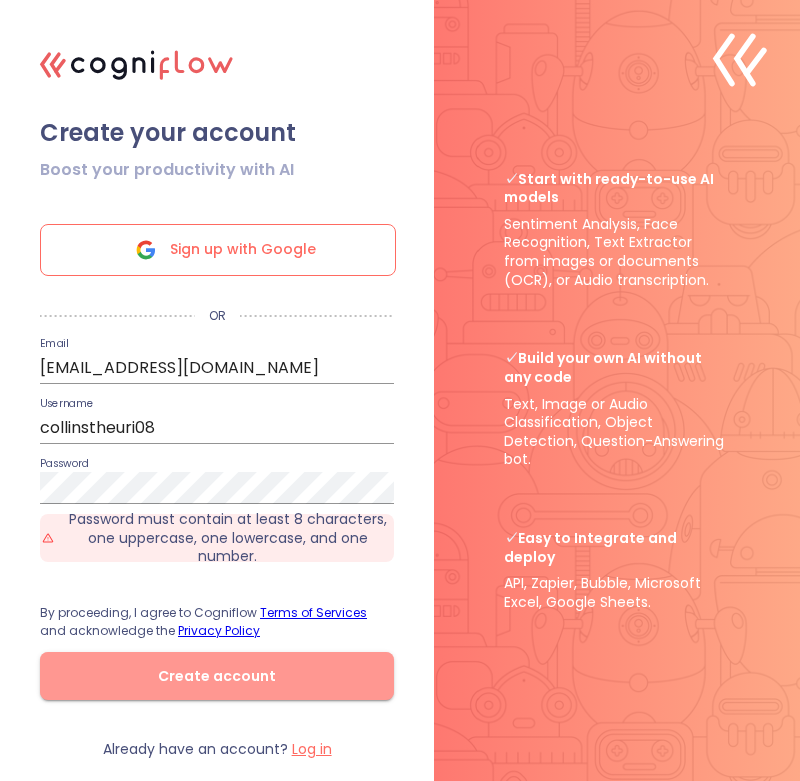 click on "Create account" at bounding box center [217, 676] 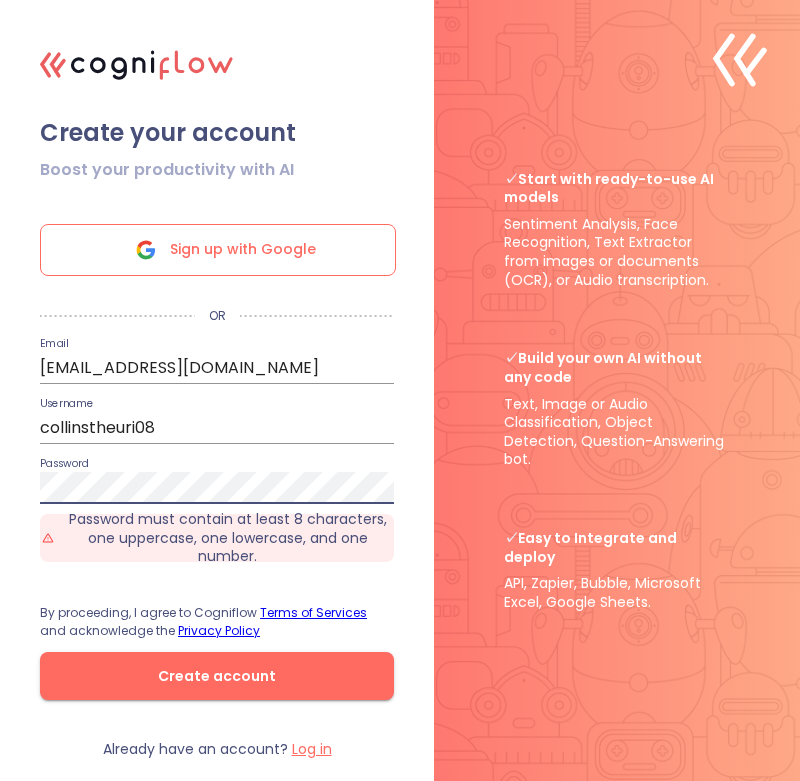 click on "Create account" at bounding box center [217, 676] 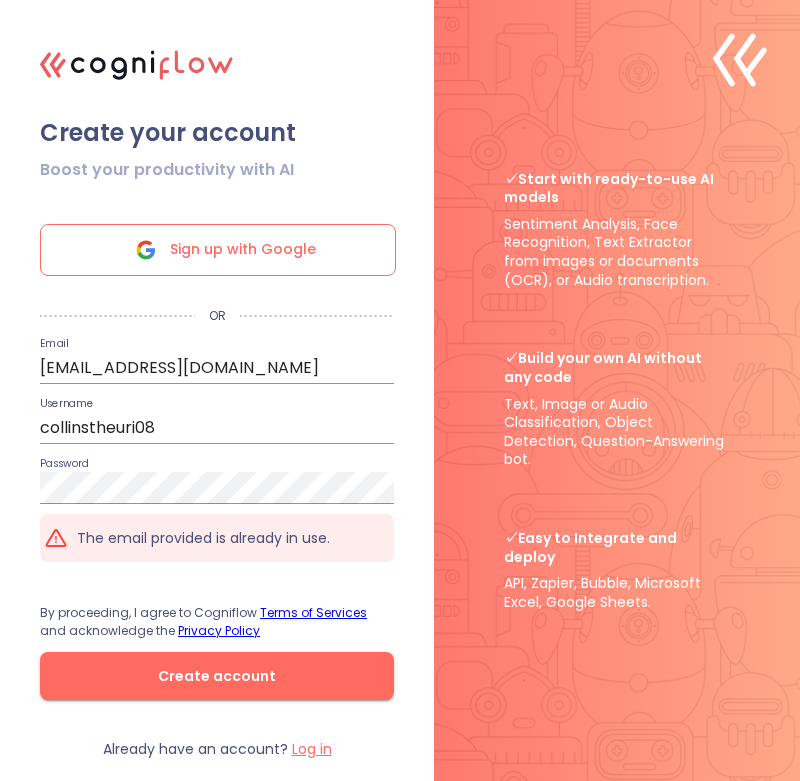 click on ".cls-1{fill:#141624;}.cls-2{fill:#eb5e60;}.cls-3{fill:none;stroke:#eb5e60;stroke-linecap:round;stroke-miterlimit:10;stroke-width:14px;} 1a Create your account Boost your productivity with AI Sign up with Google OR Email [EMAIL_ADDRESS][DOMAIN_NAME] Username collinstheuri08 Password The email provided is already in use. By proceeding, I agree to Cogniflow   Terms of Services   and acknowledge the   Privacy Policy Create account Already have an account?   Log in ✓  Start with ready-to-use AI models Sentiment Analysis, Face Recognition, Text Extractor from images or documents (OCR), or Audio transcription. ✓  Build your own AI without any code Text, Image or Audio Classification, Object Detection, Question-Answering bot. ✓  Easy to Integrate and deploy API, Zapier, Bubble, Microsoft Excel, Google Sheets. .cls-1{fill:none;stroke:#eb5e60;stroke-linecap:round;stroke-miterlimit:10;stroke-width:3px;} 4b" at bounding box center (400, 390) 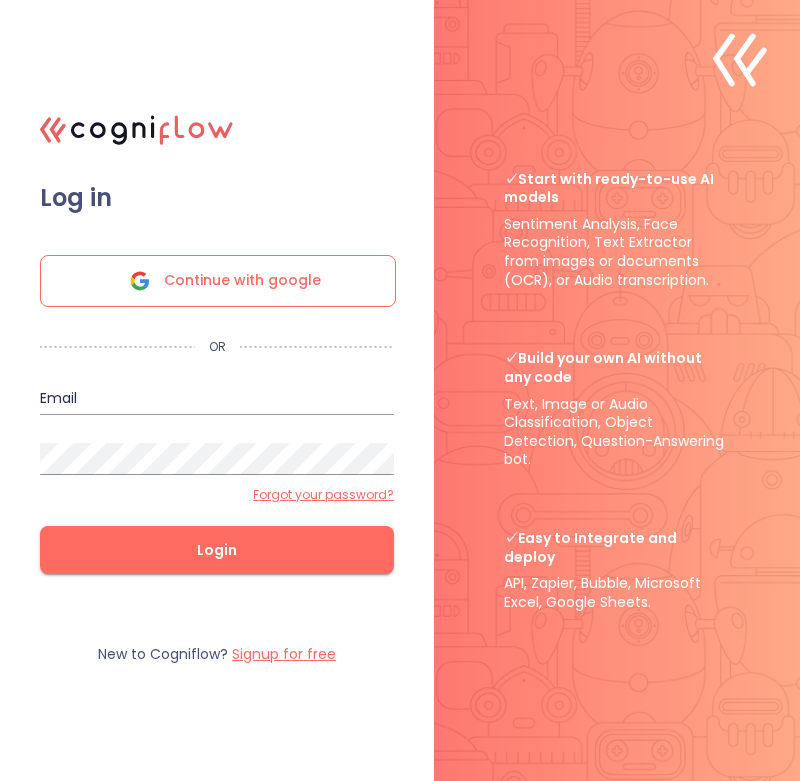 click at bounding box center (217, 399) 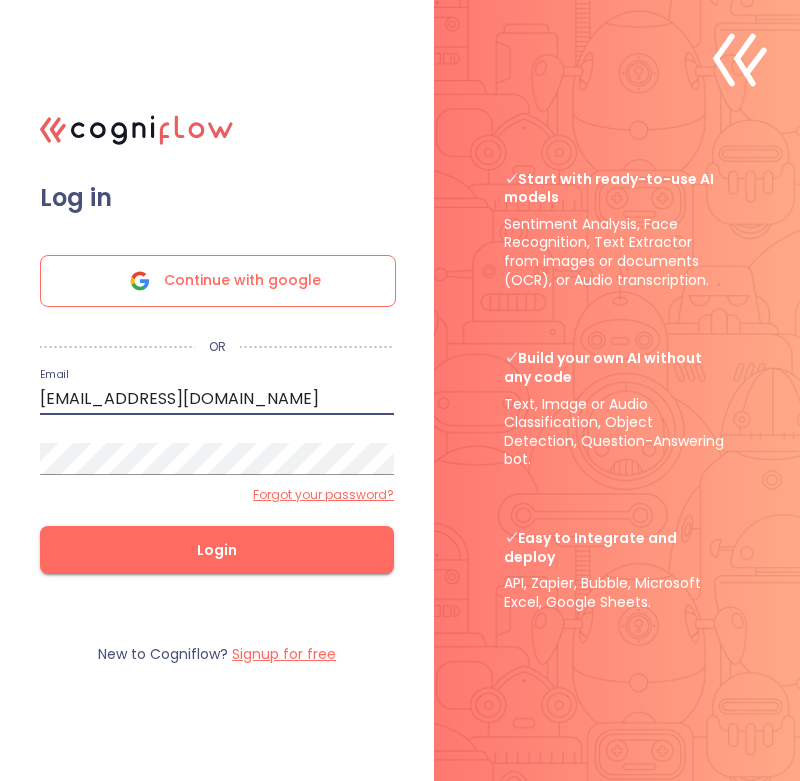 type on "[EMAIL_ADDRESS][DOMAIN_NAME]" 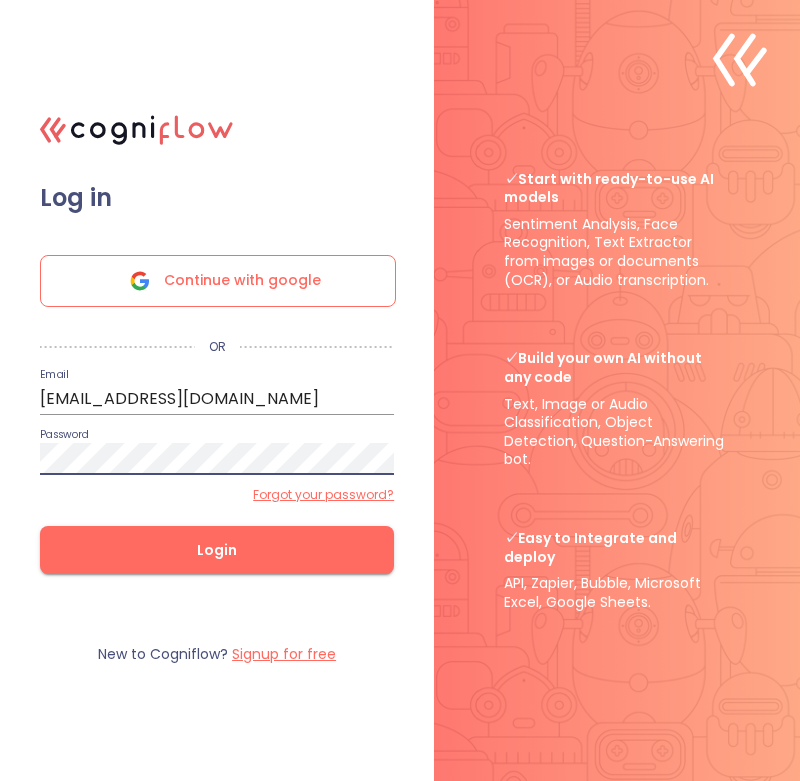click on "Login" at bounding box center [217, 550] 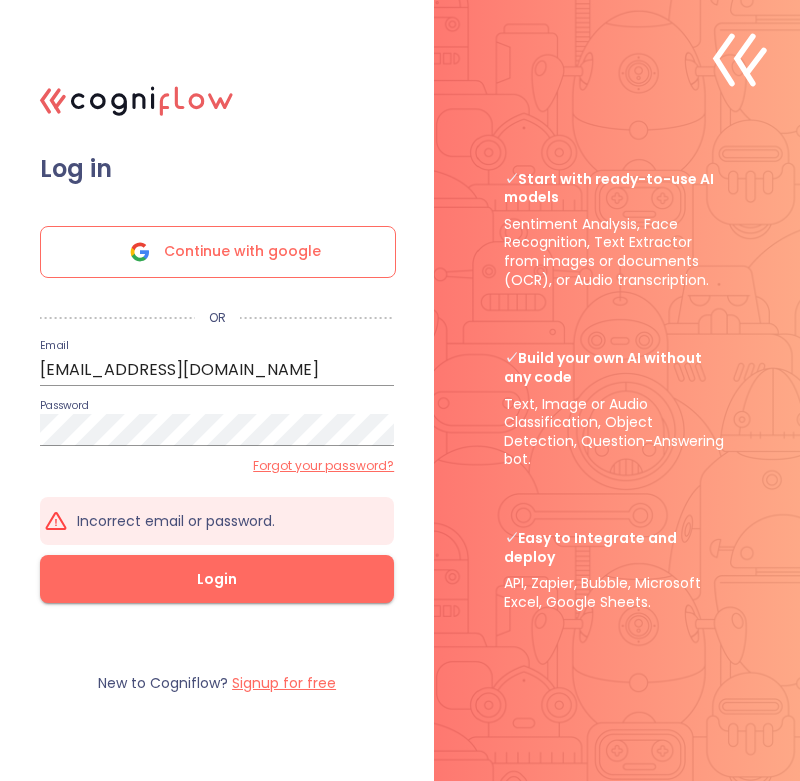 click on "Login" at bounding box center (217, 579) 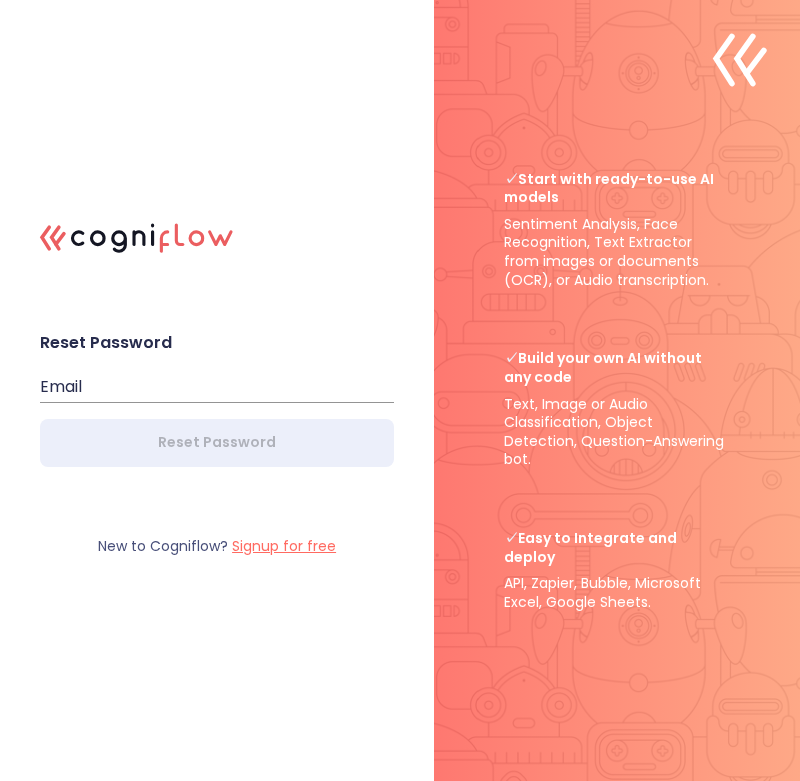 click at bounding box center [217, 387] 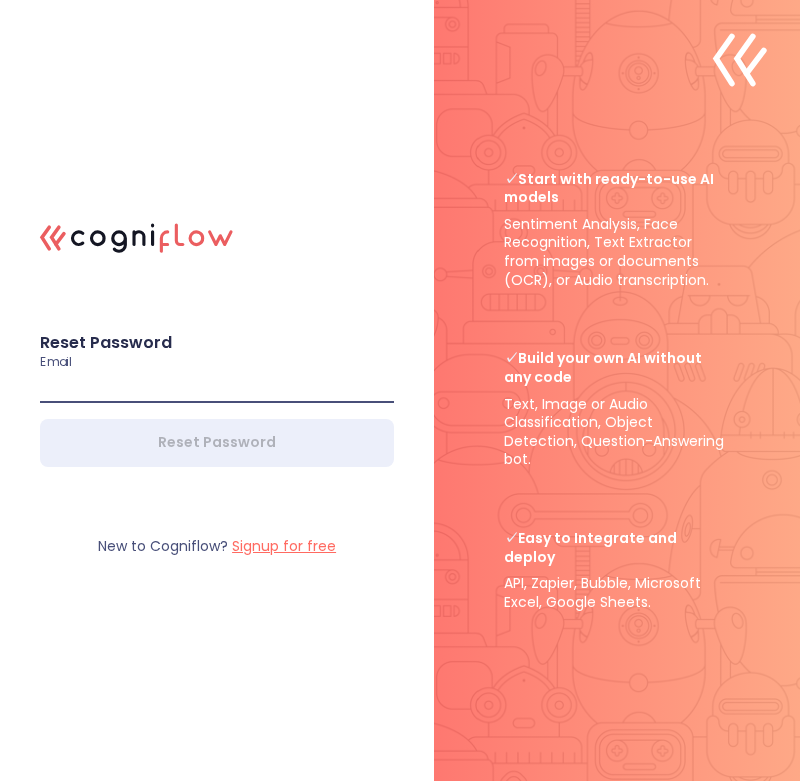 type on "[EMAIL_ADDRESS][DOMAIN_NAME]" 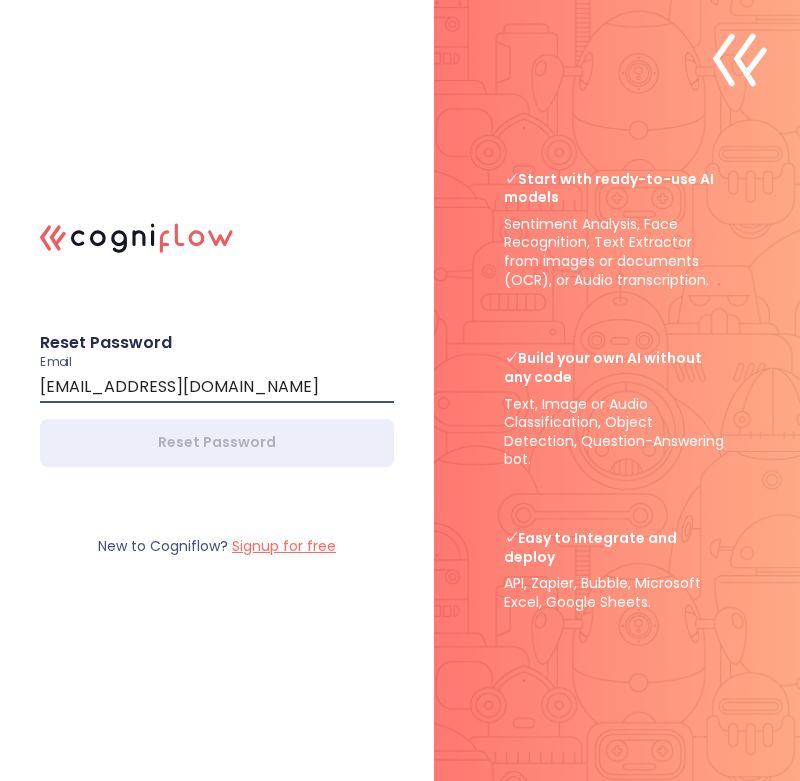 click on "Reset Password Email [EMAIL_ADDRESS][DOMAIN_NAME] Reset Password" at bounding box center (217, 399) 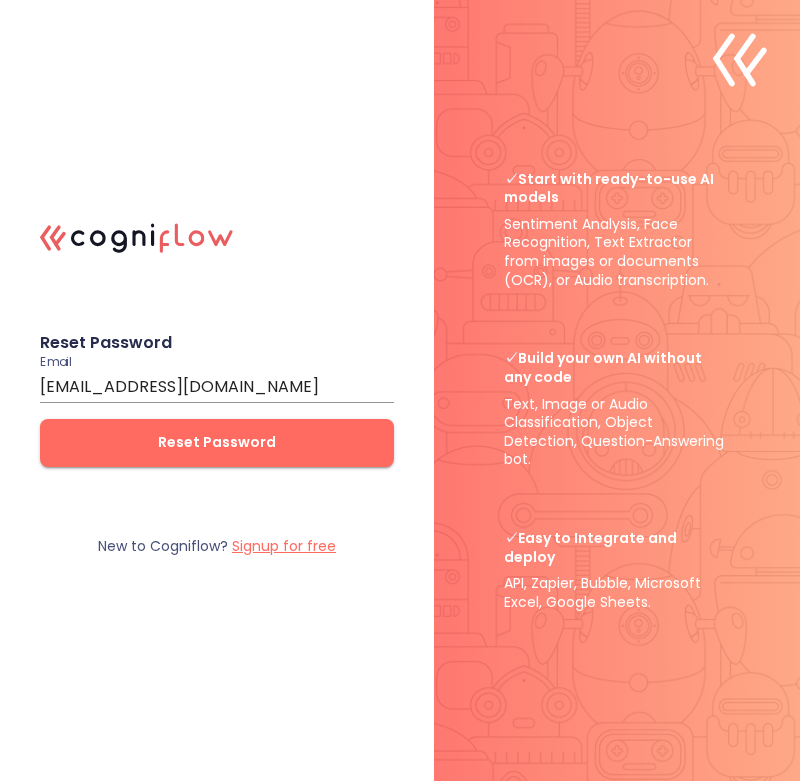 click on "Reset Password" at bounding box center [217, 443] 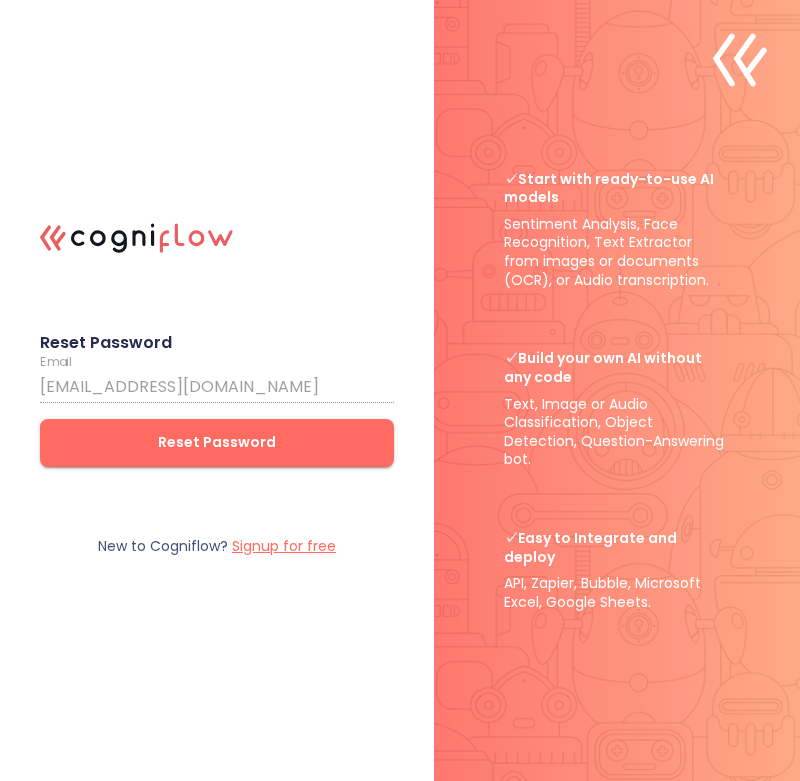 type 